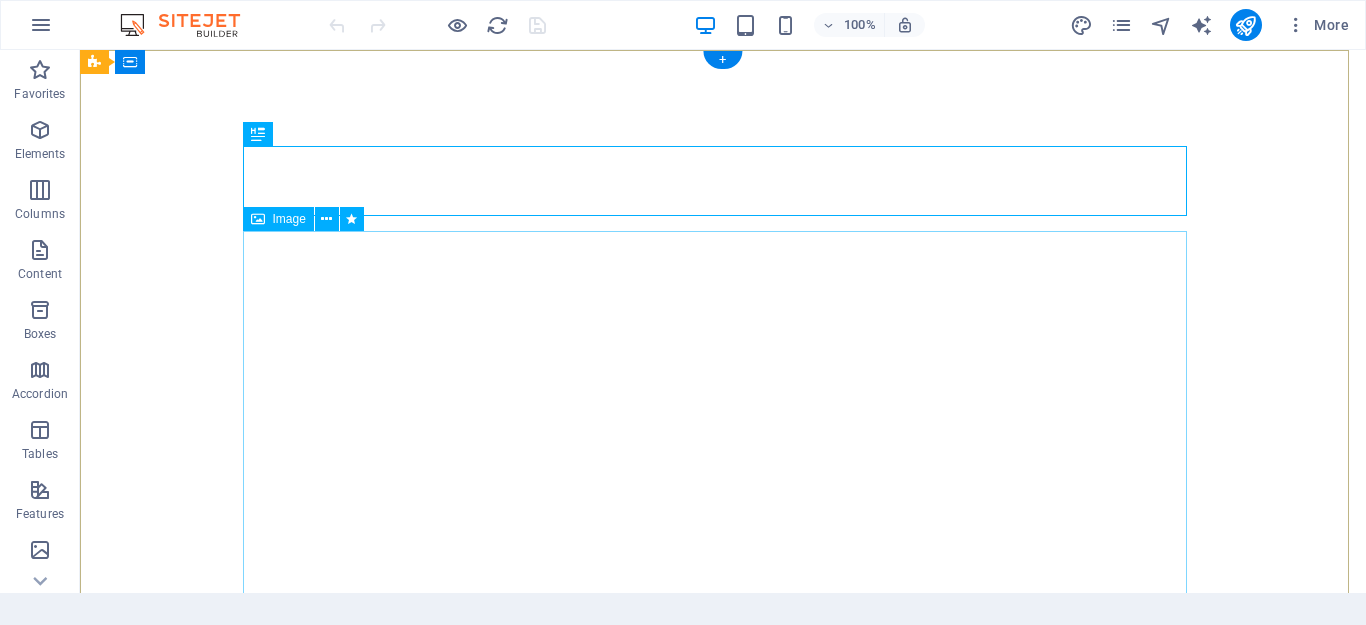 scroll, scrollTop: 0, scrollLeft: 0, axis: both 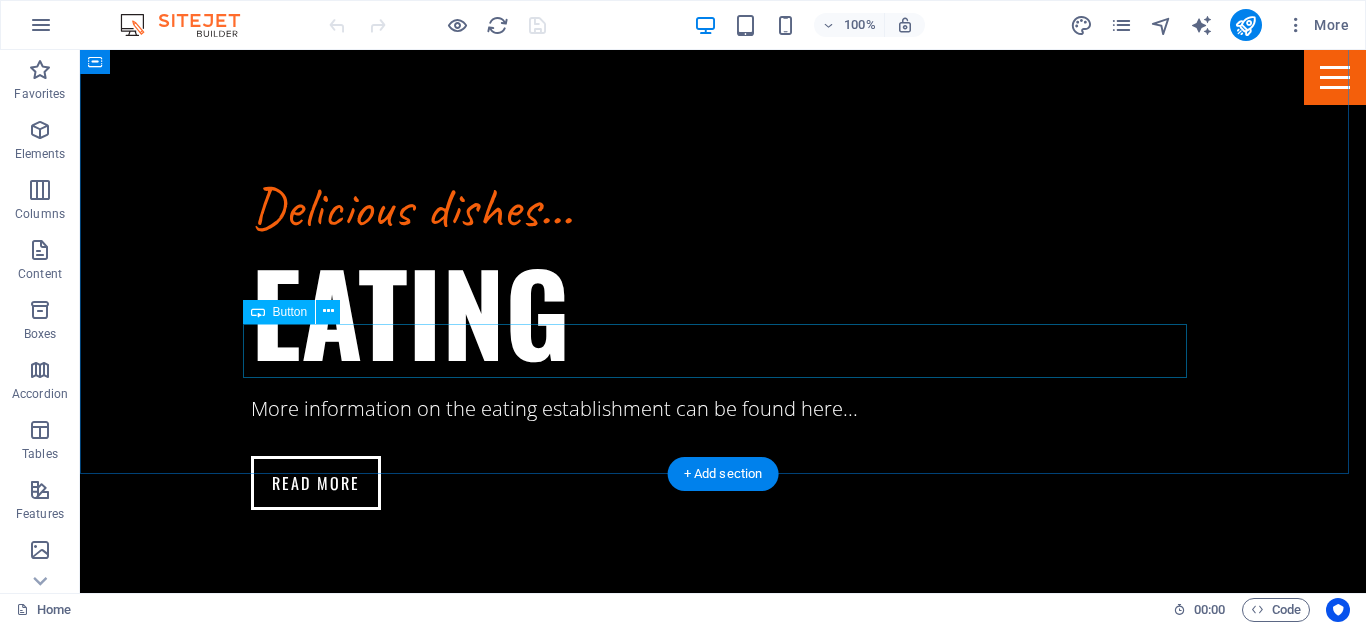 click on "Read more" at bounding box center (723, 2600) 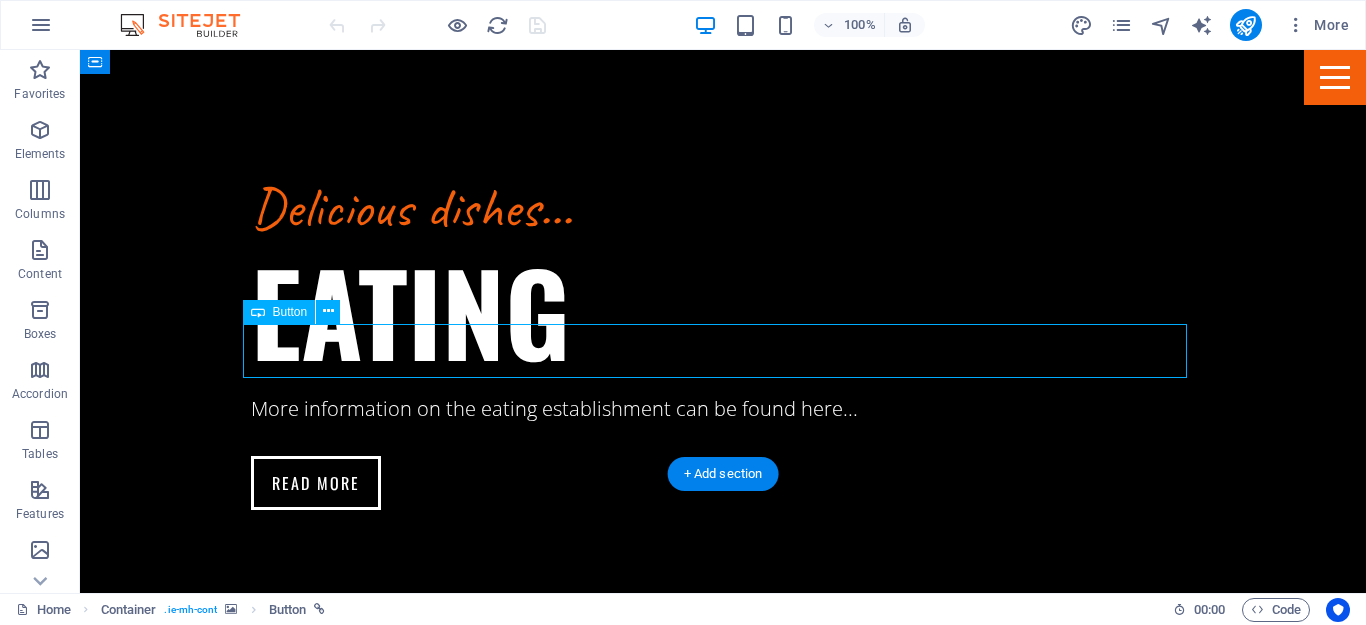 click on "Read more" at bounding box center [723, 2600] 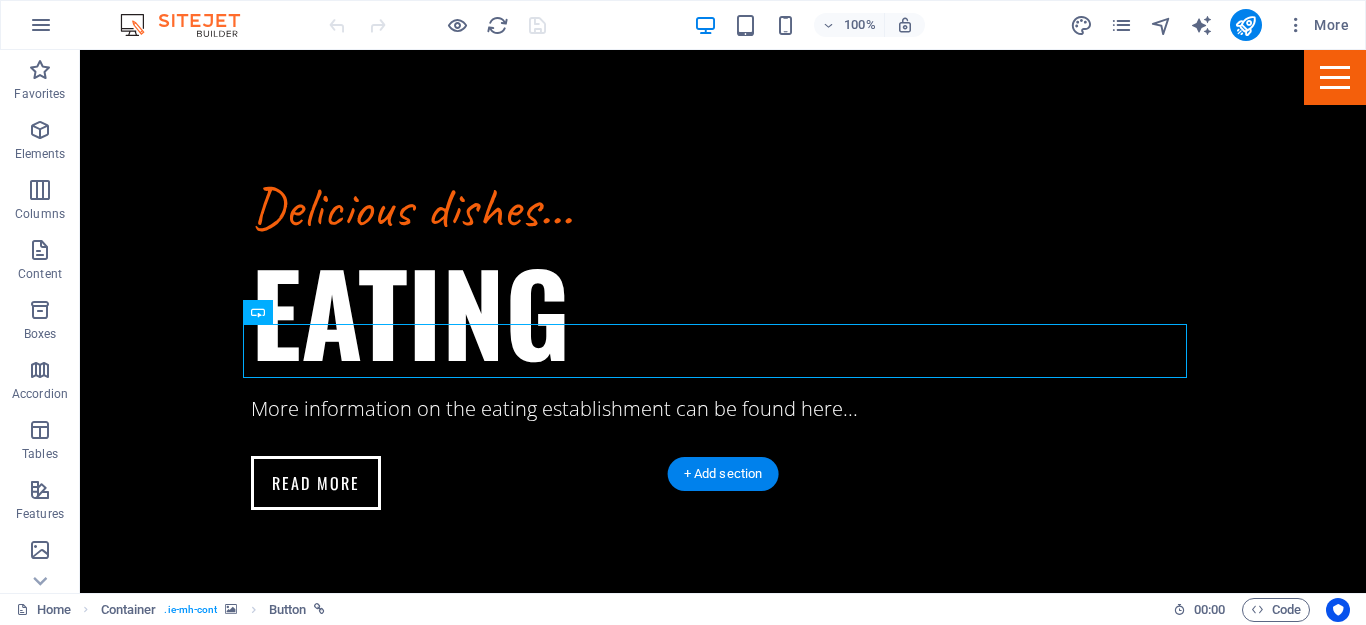 click at bounding box center [723, 1929] 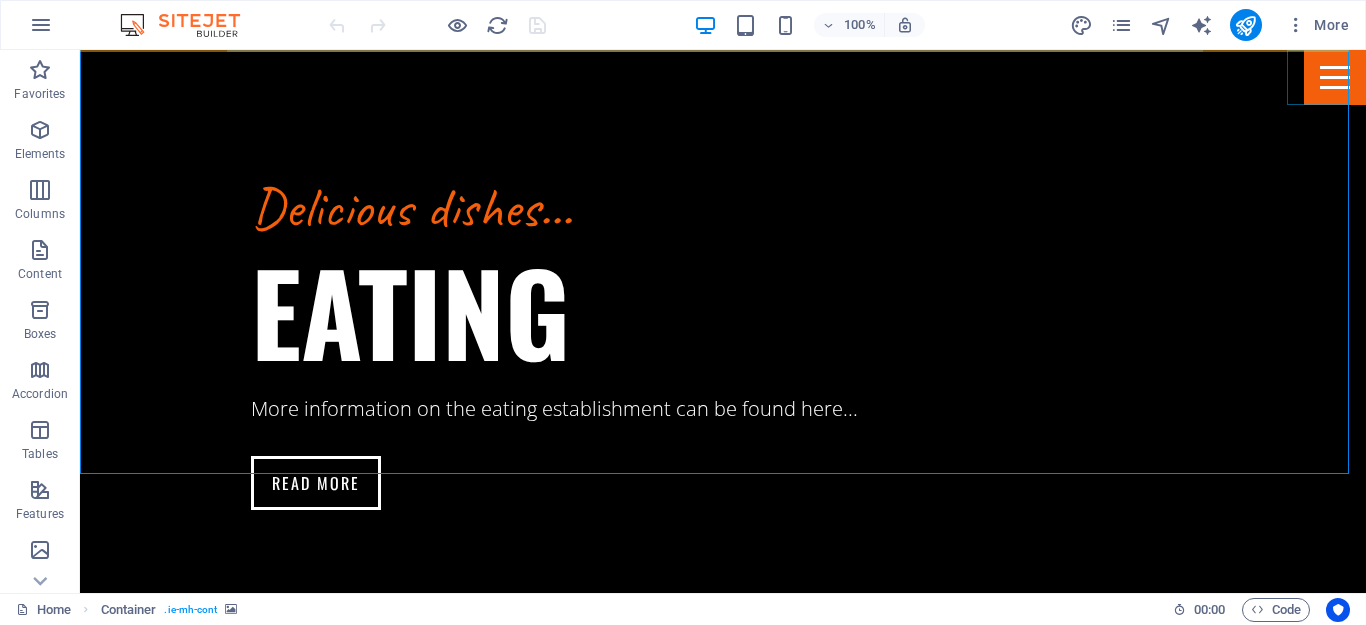click at bounding box center [1335, 77] 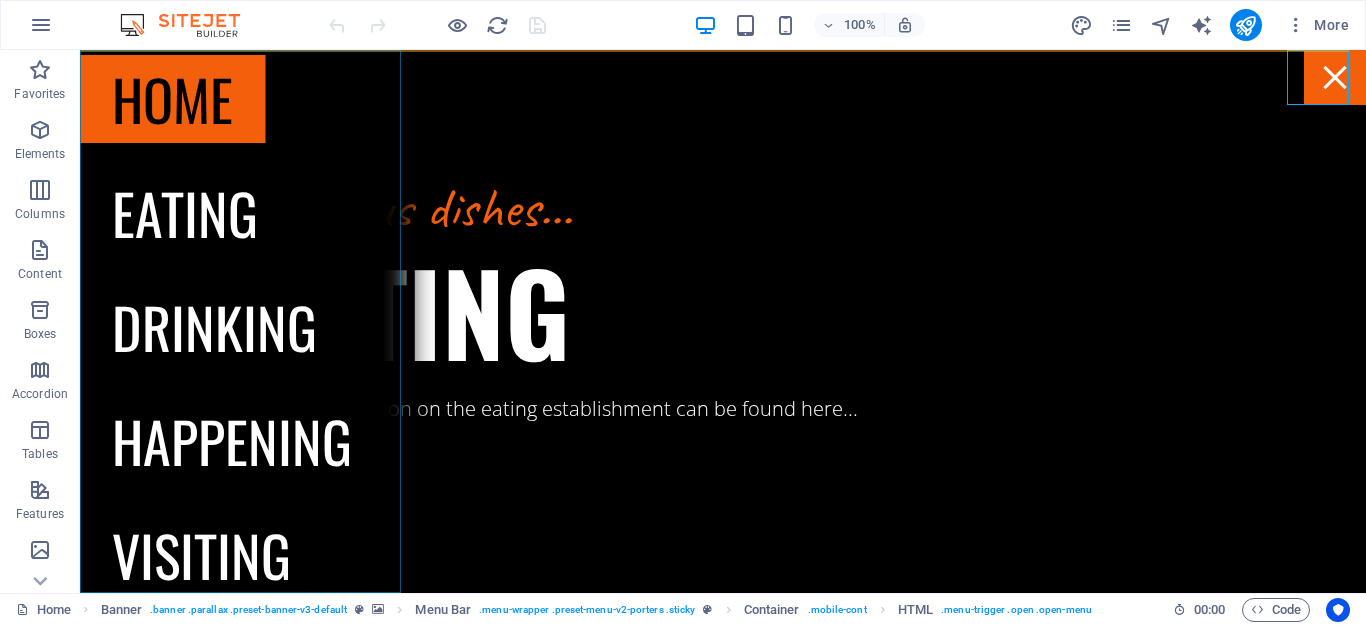 click on "Home Eating Drinking Happening Visiting" at bounding box center (232, 321) 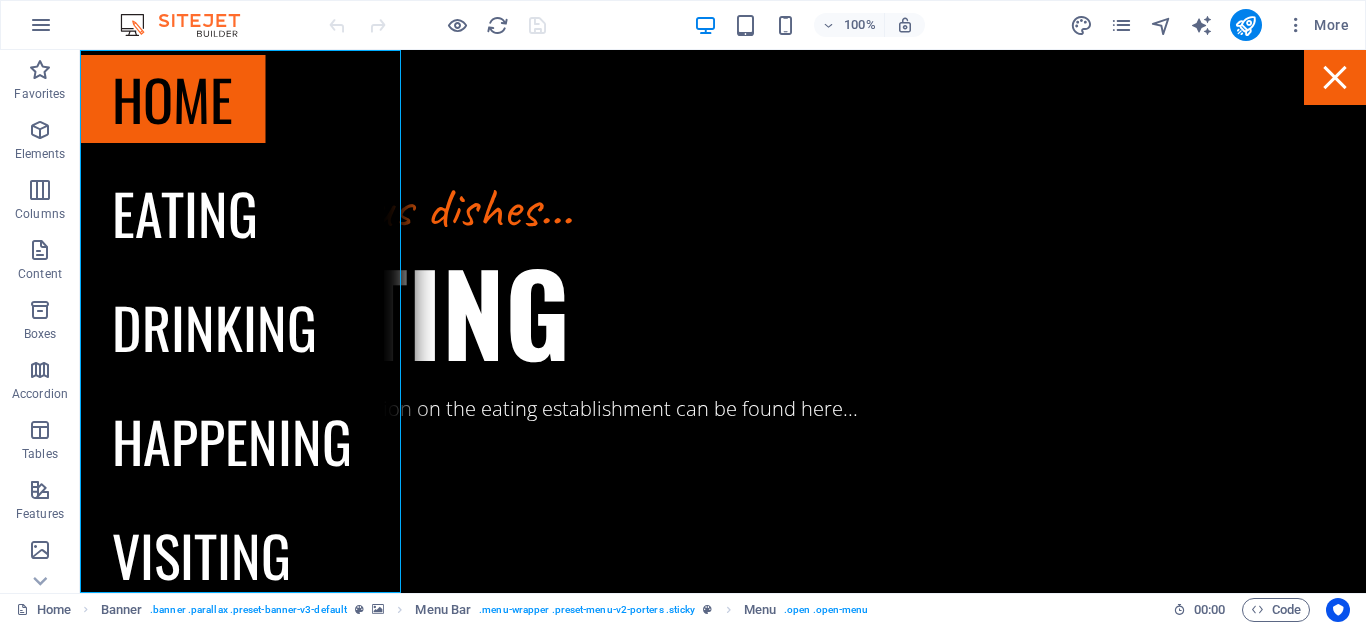 click on "Home Eating Drinking Happening Visiting" at bounding box center (232, 321) 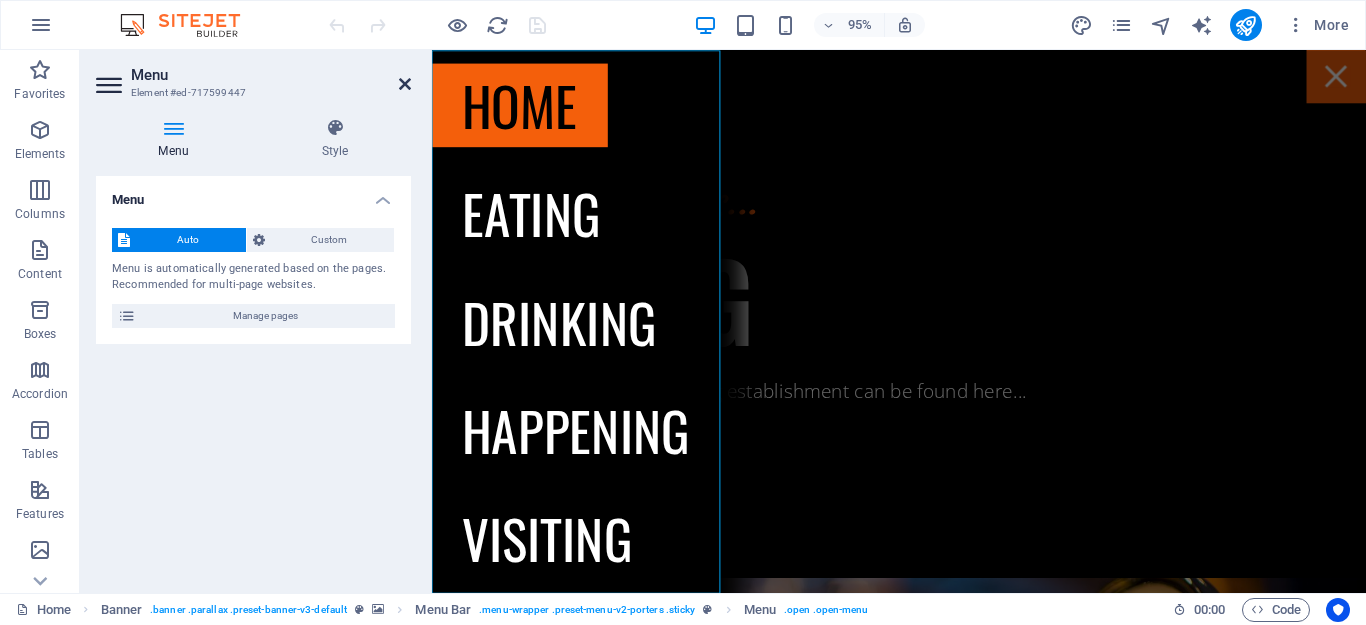 click at bounding box center [405, 84] 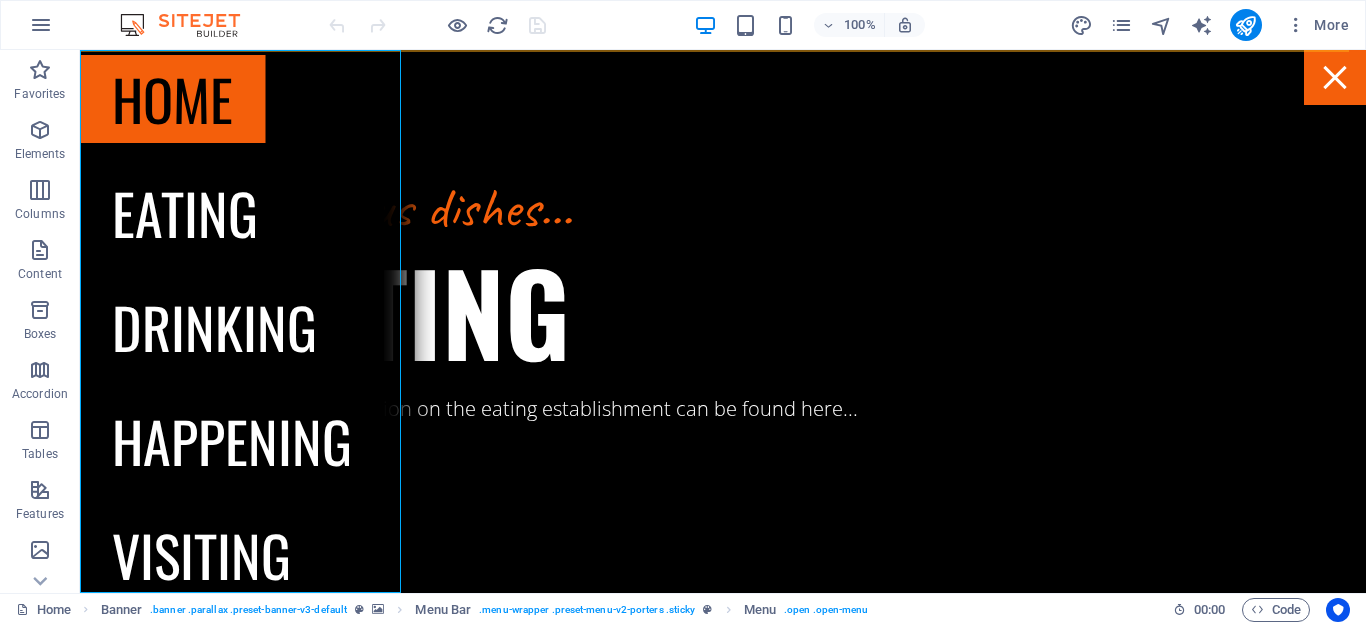 click on "Home Eating Drinking Happening Visiting" at bounding box center [232, 321] 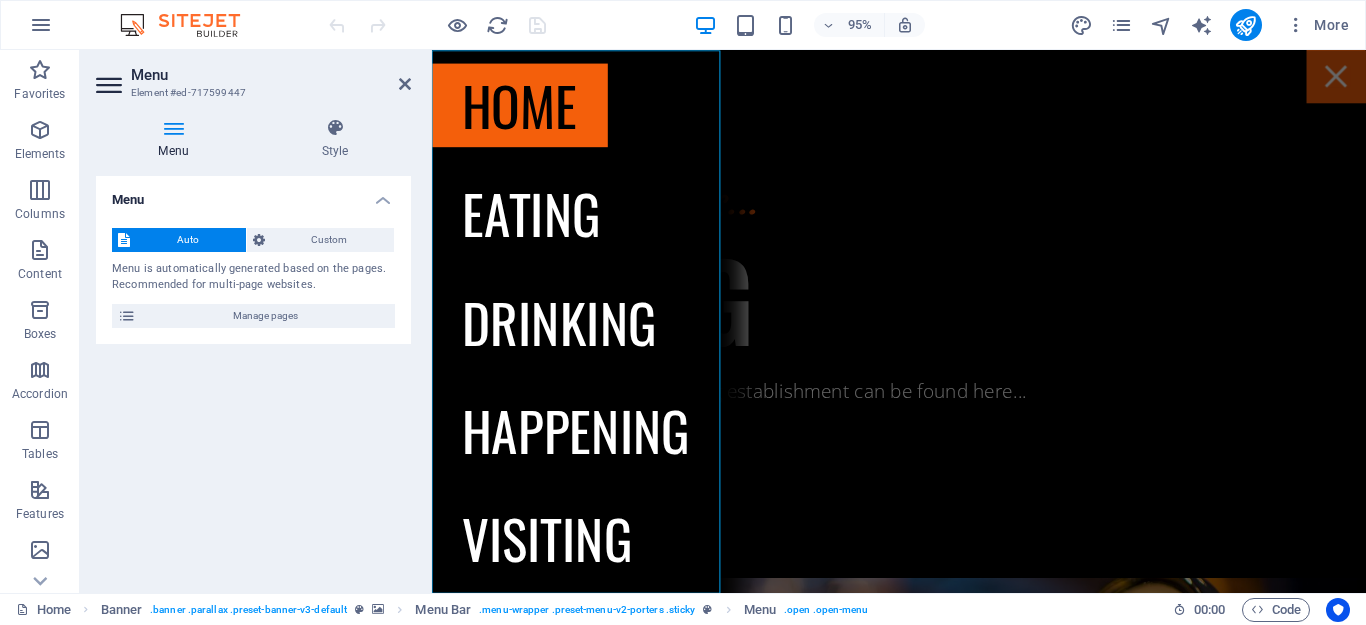click at bounding box center [111, 85] 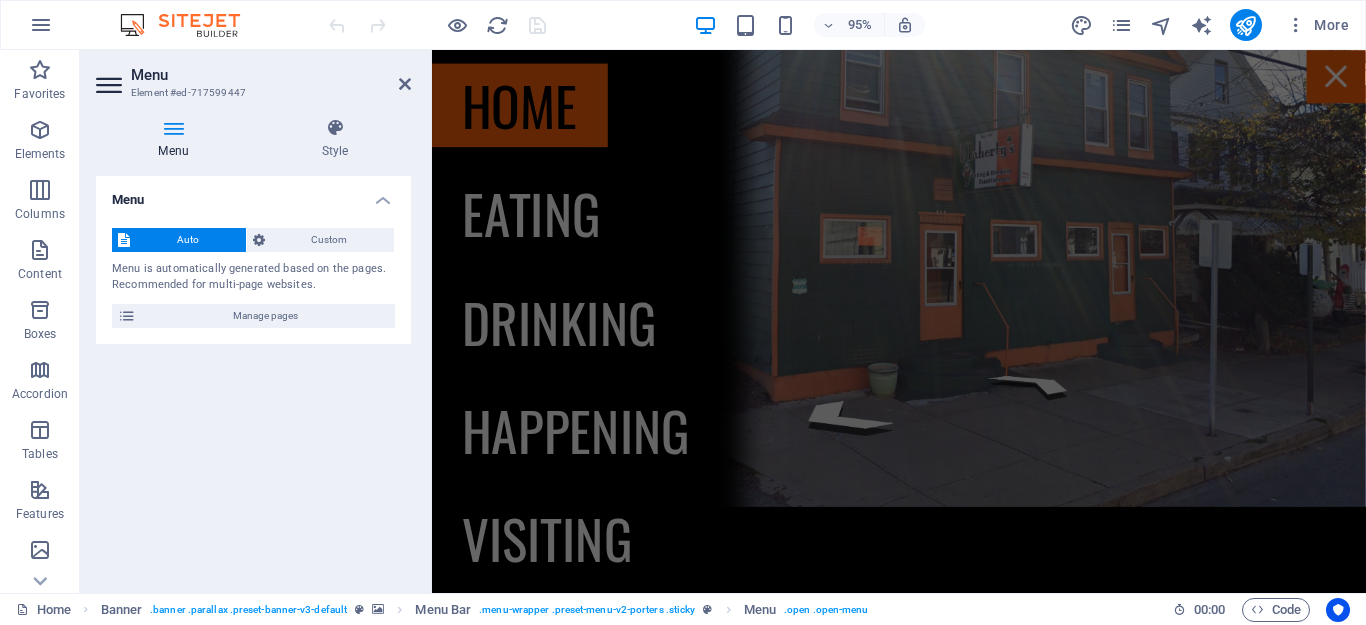 scroll, scrollTop: 1250, scrollLeft: 0, axis: vertical 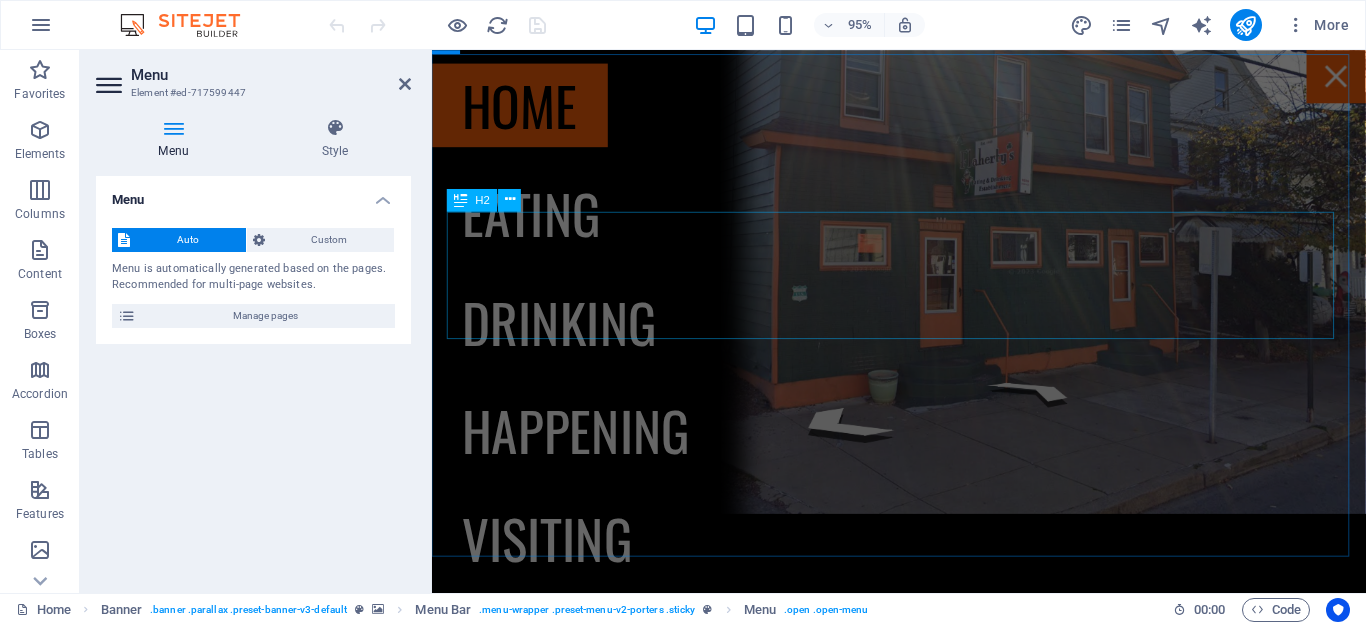 click on "EATING" at bounding box center (924, 1528) 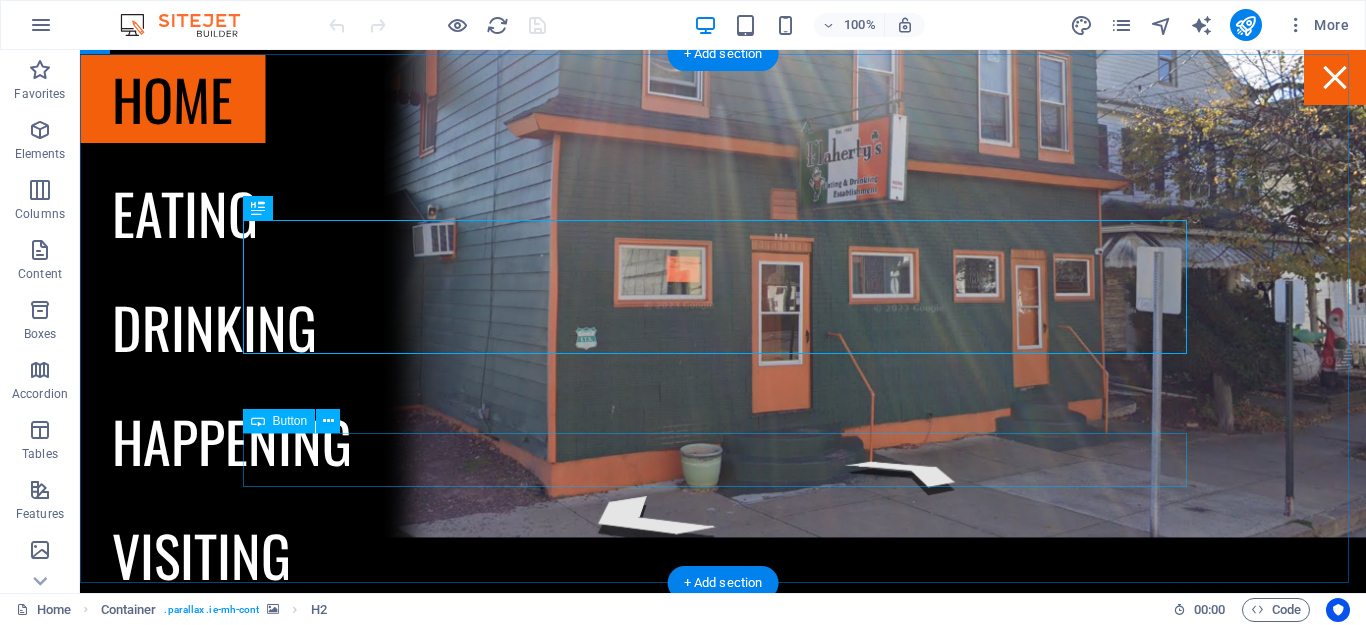 drag, startPoint x: 1070, startPoint y: 436, endPoint x: 1110, endPoint y: 202, distance: 237.39418 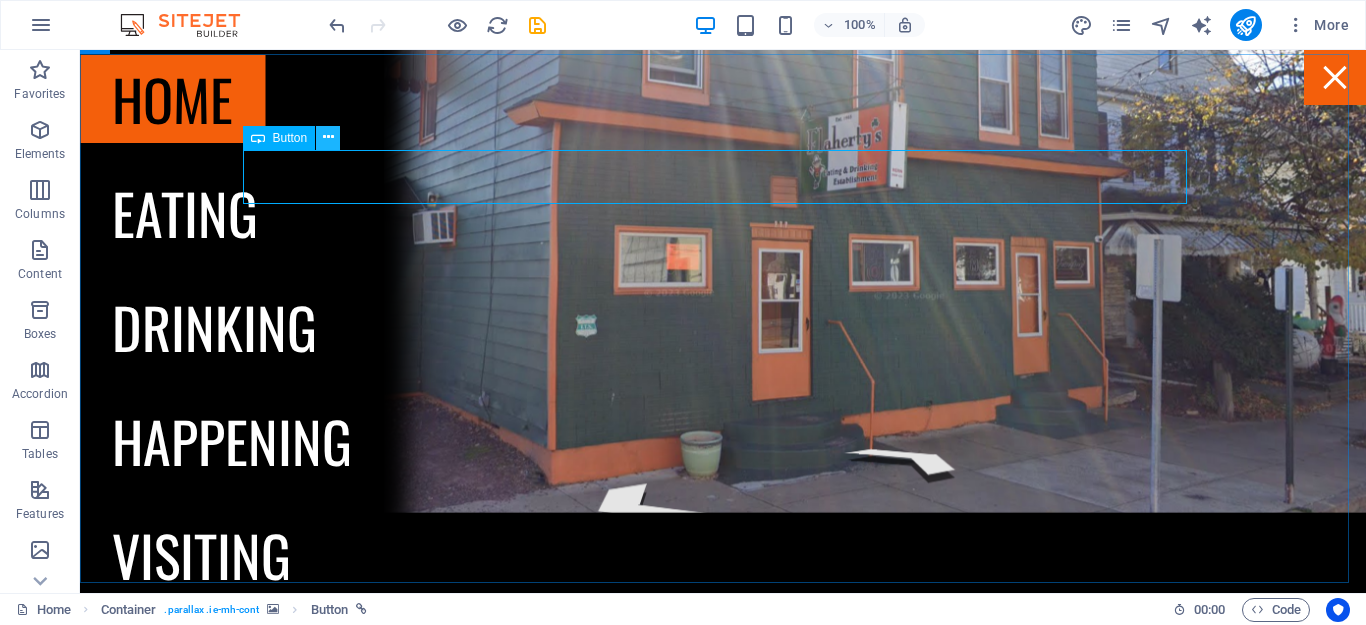 click at bounding box center [328, 138] 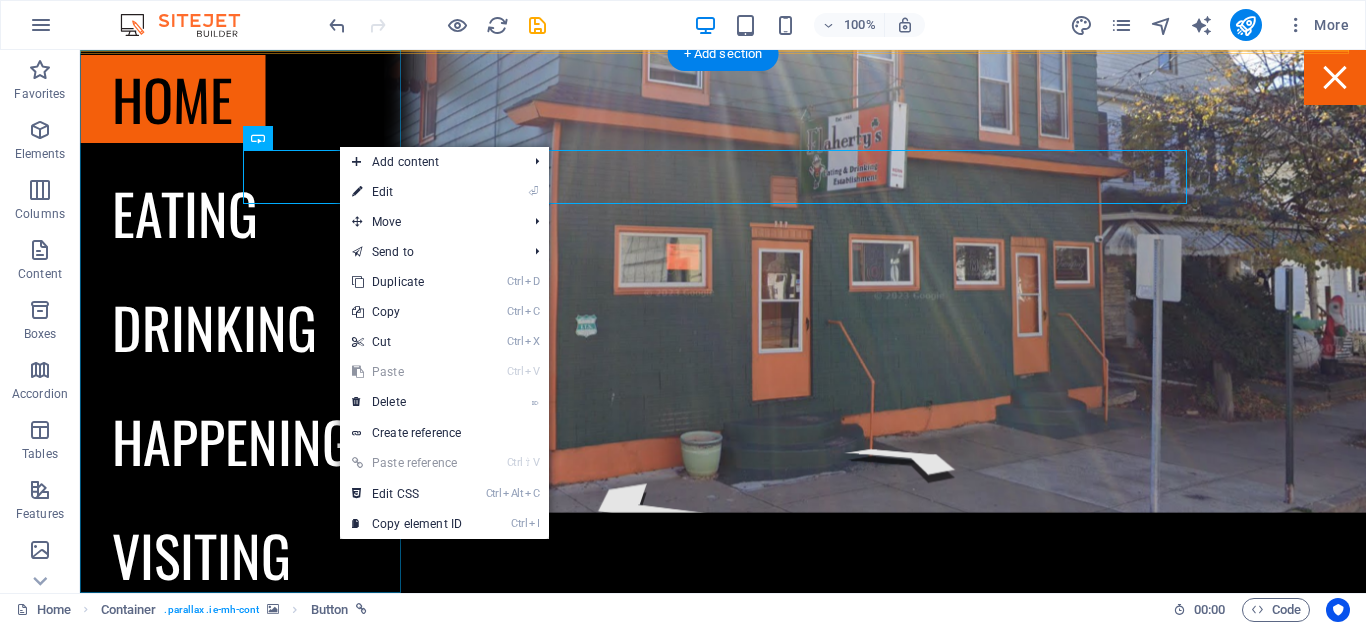click on "Home Eating Drinking Happening Visiting" at bounding box center [232, 321] 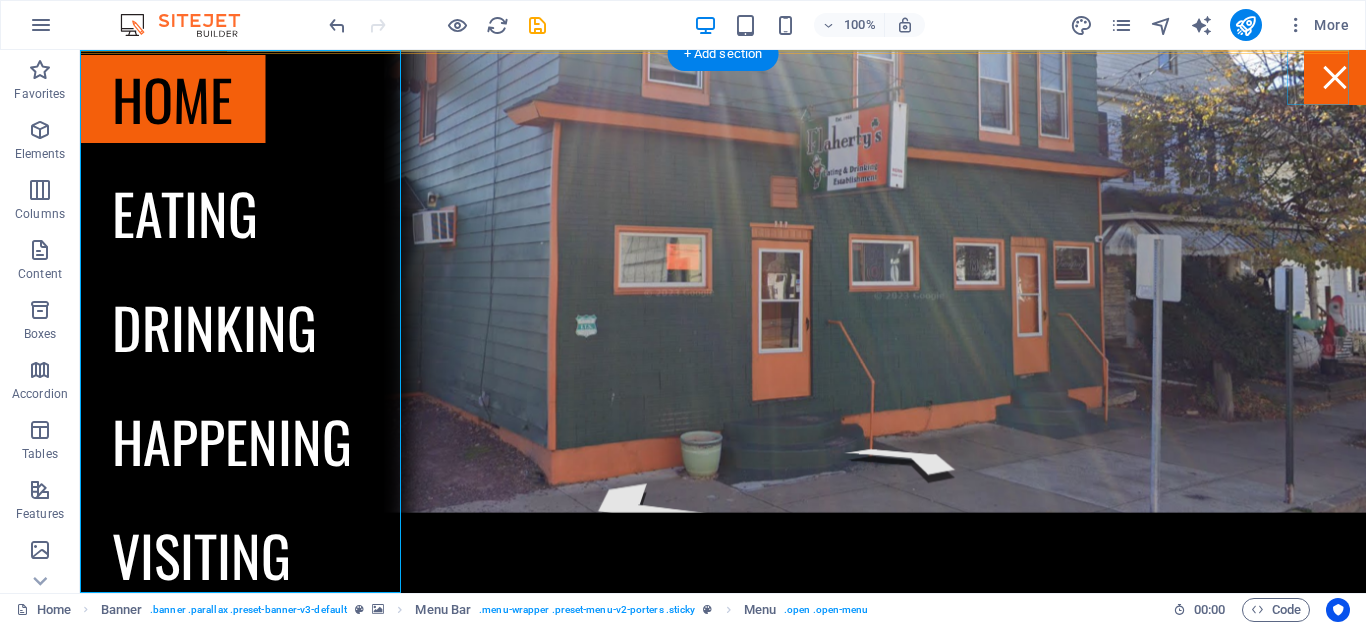 click at bounding box center [1335, 77] 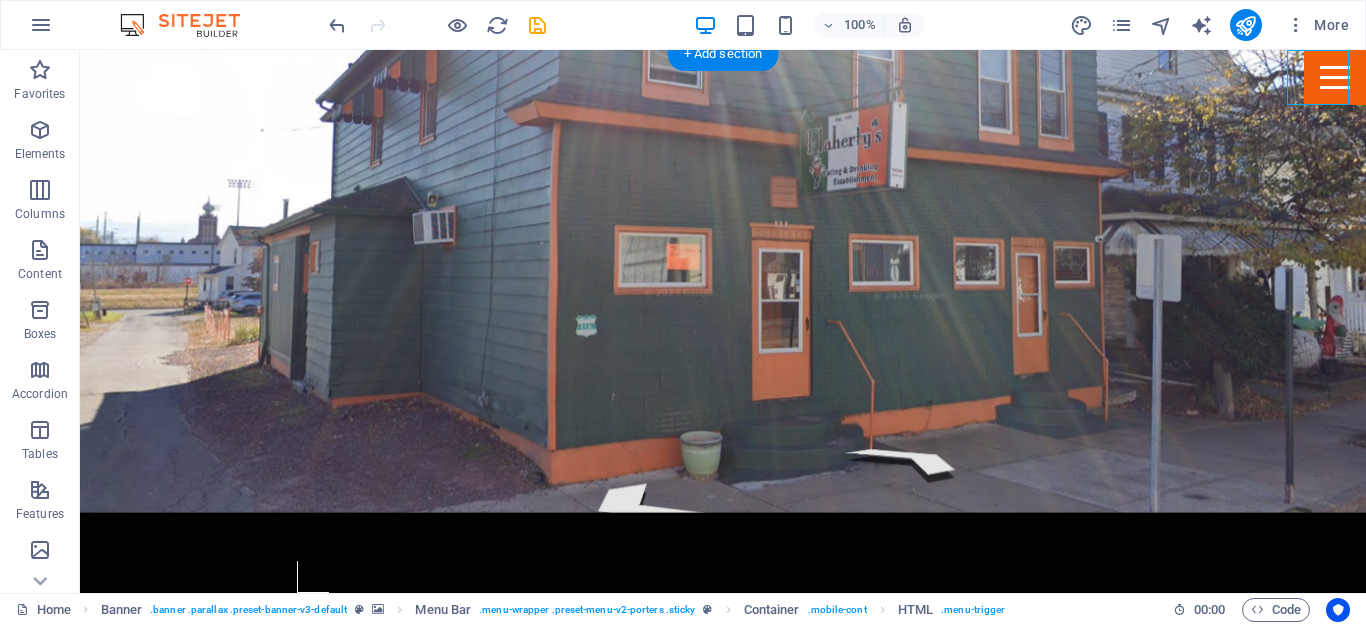 click at bounding box center (1335, 77) 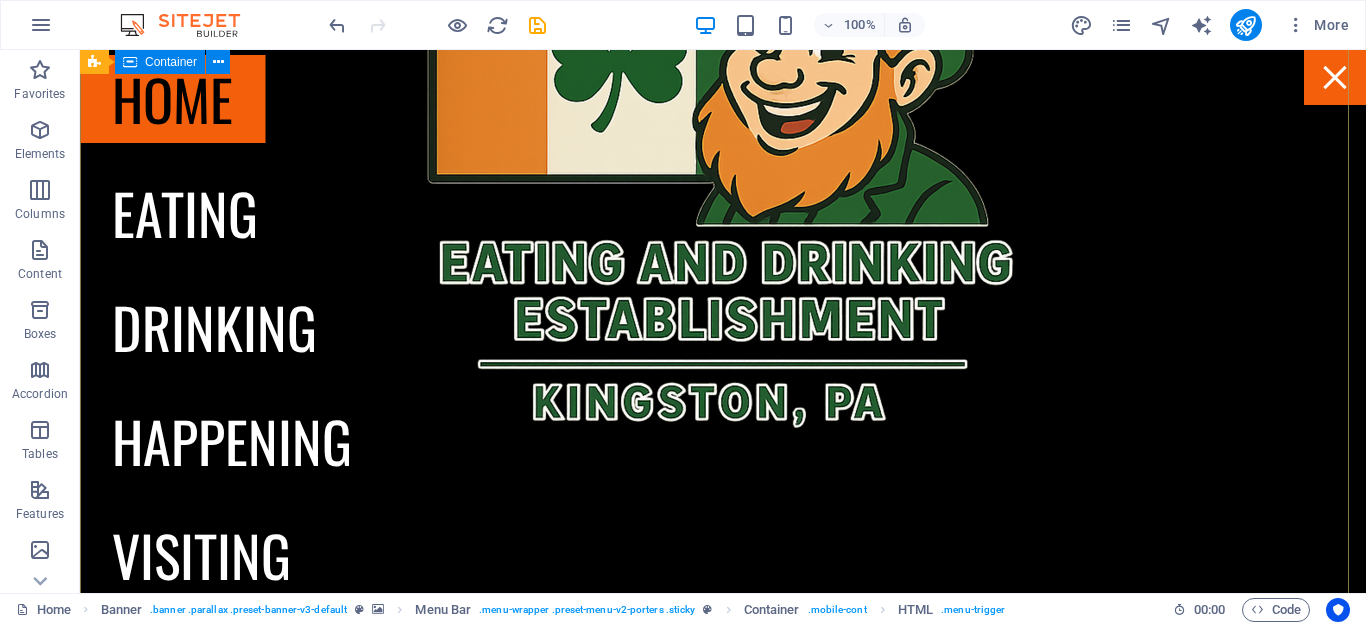 scroll, scrollTop: 634, scrollLeft: 0, axis: vertical 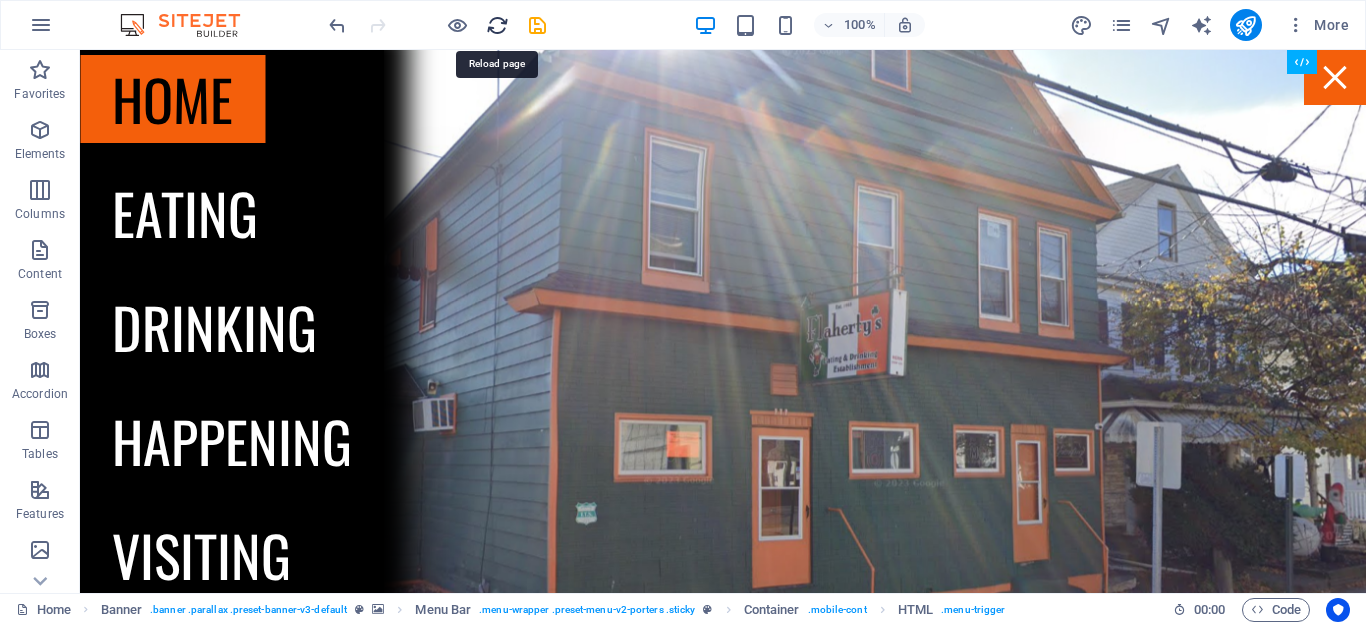 drag, startPoint x: 487, startPoint y: 30, endPoint x: 784, endPoint y: 7, distance: 297.88925 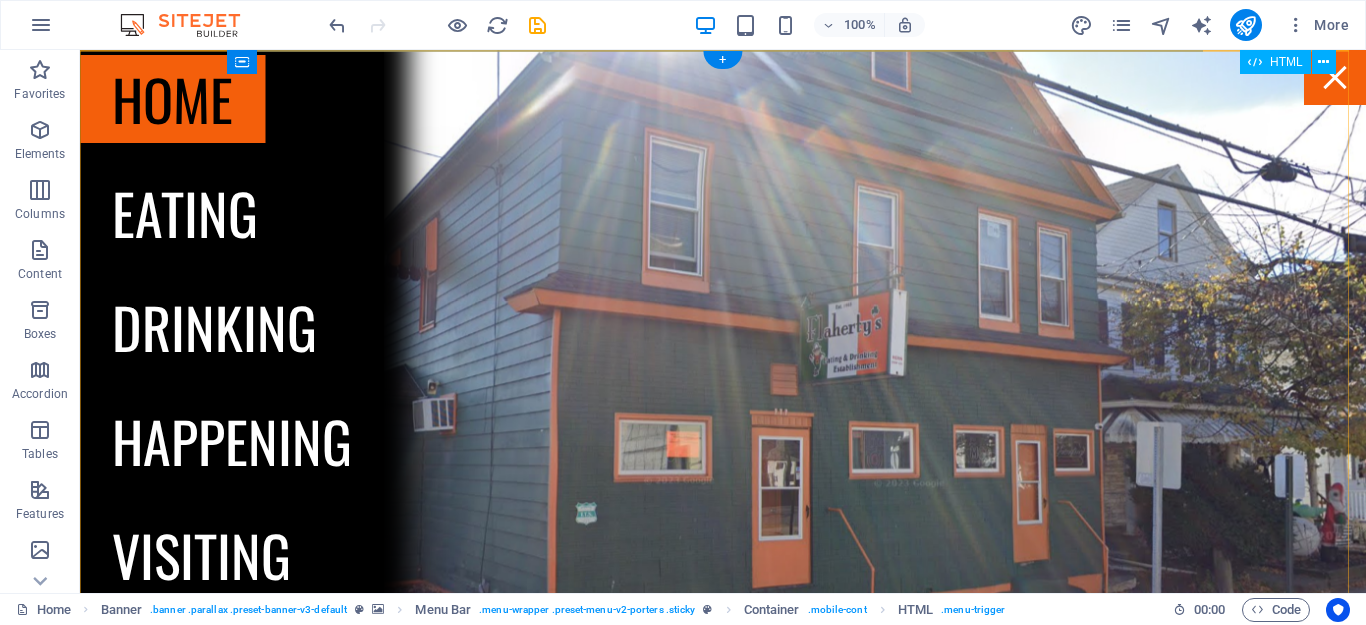 click at bounding box center [1335, 77] 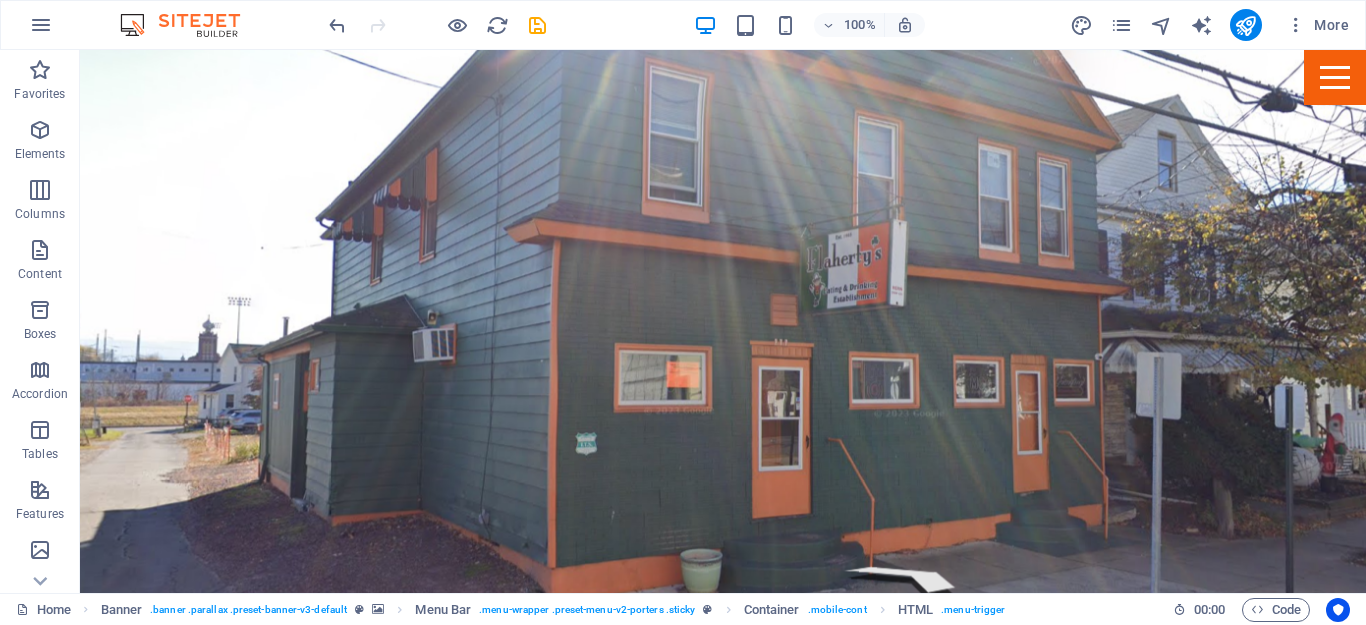scroll, scrollTop: 720, scrollLeft: 0, axis: vertical 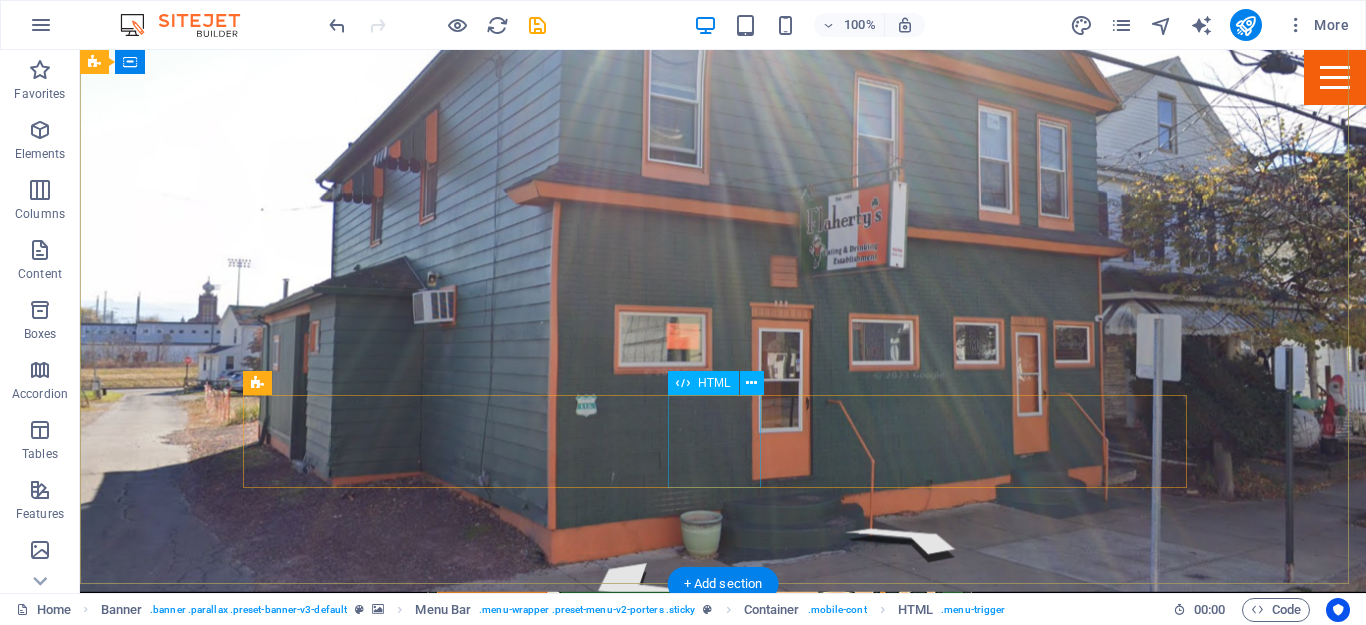 click at bounding box center [297, 1091] 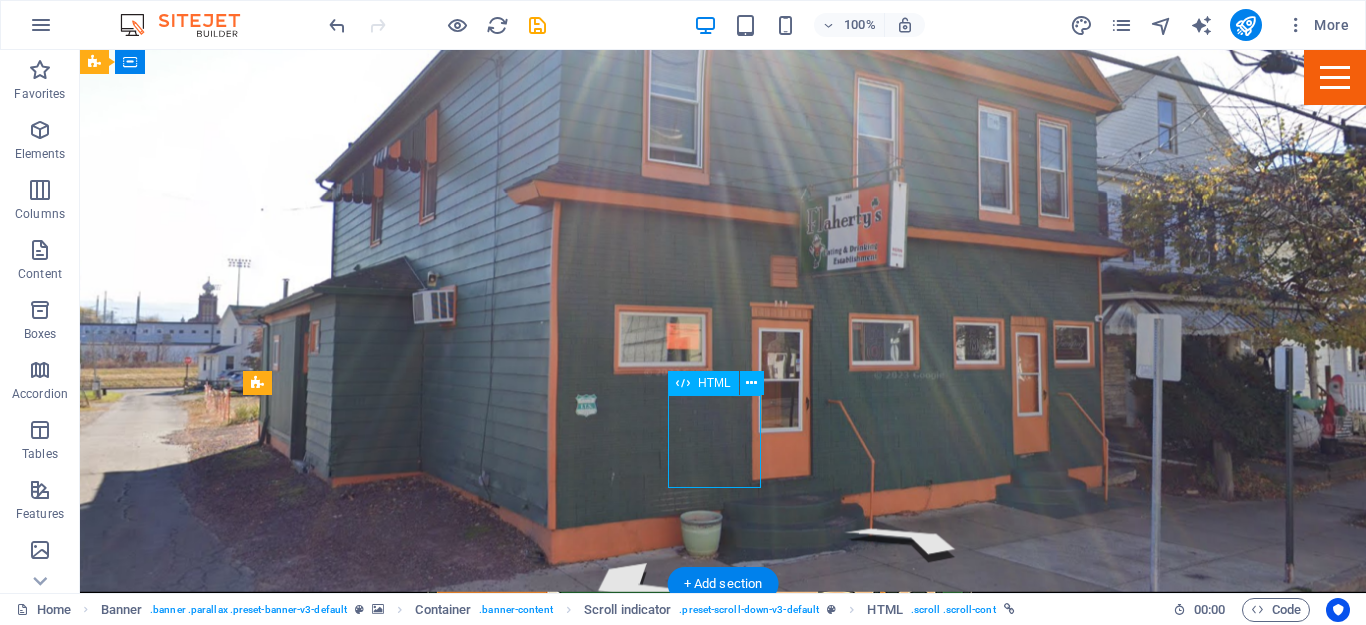 click at bounding box center [297, 1091] 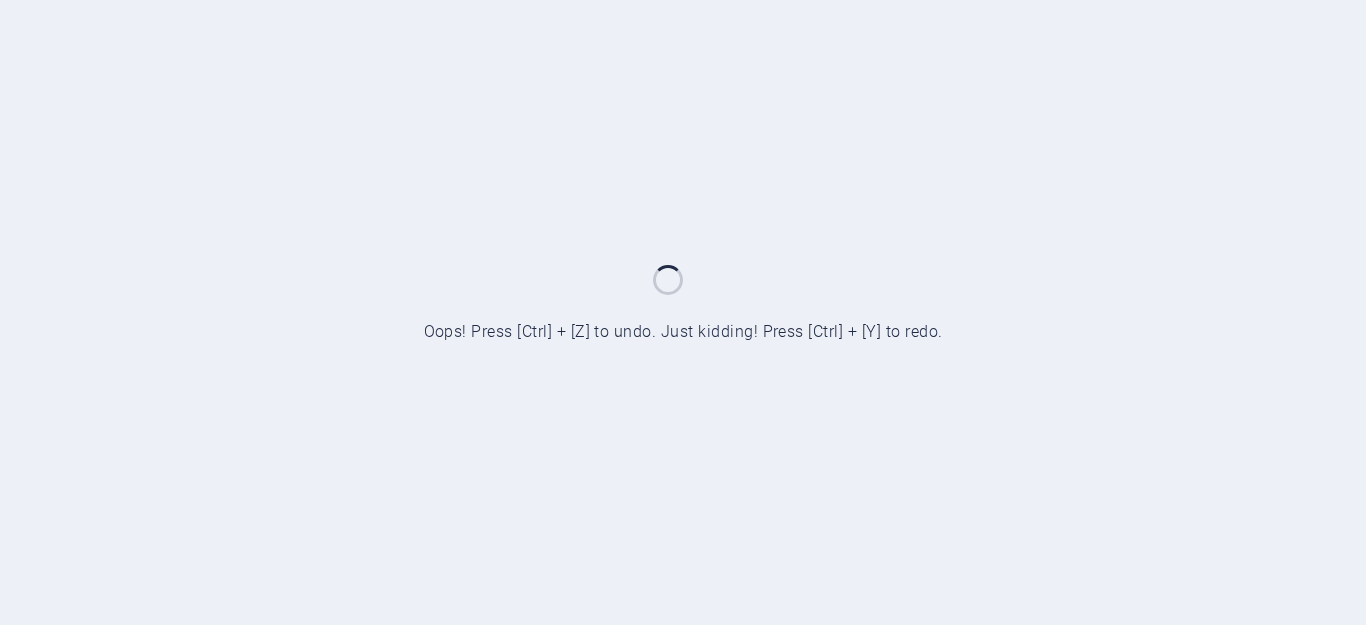 scroll, scrollTop: 0, scrollLeft: 0, axis: both 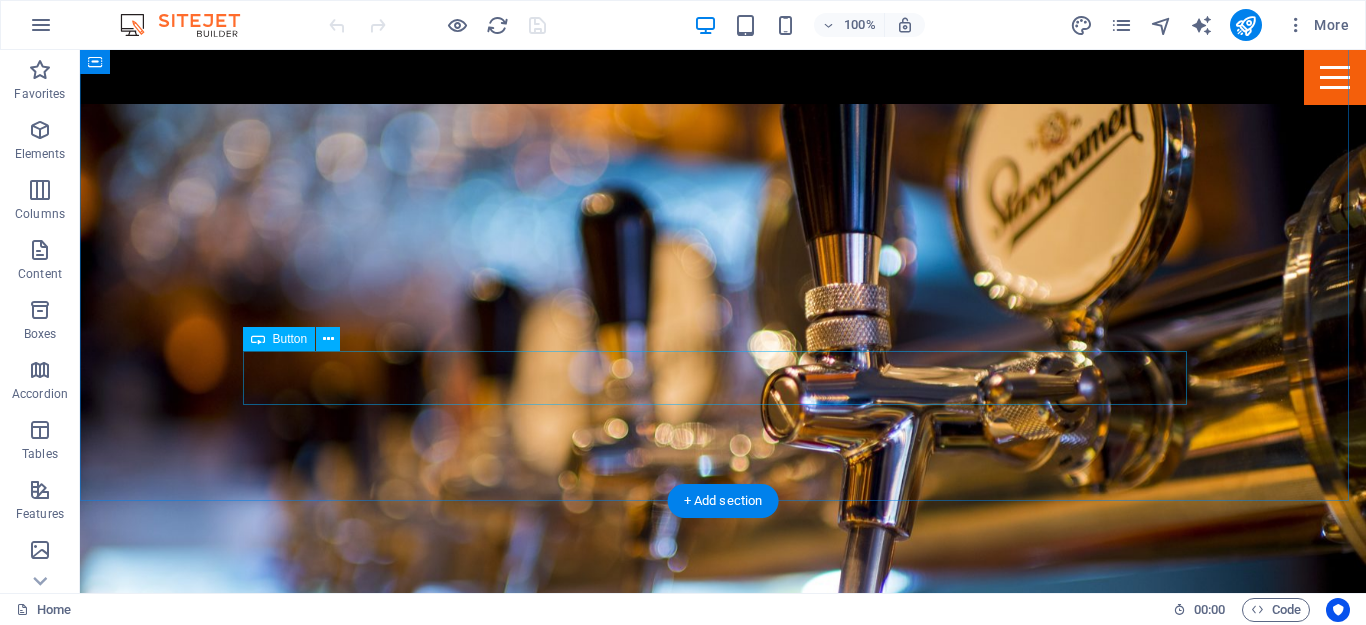 click on "Read more" at bounding box center [723, 3168] 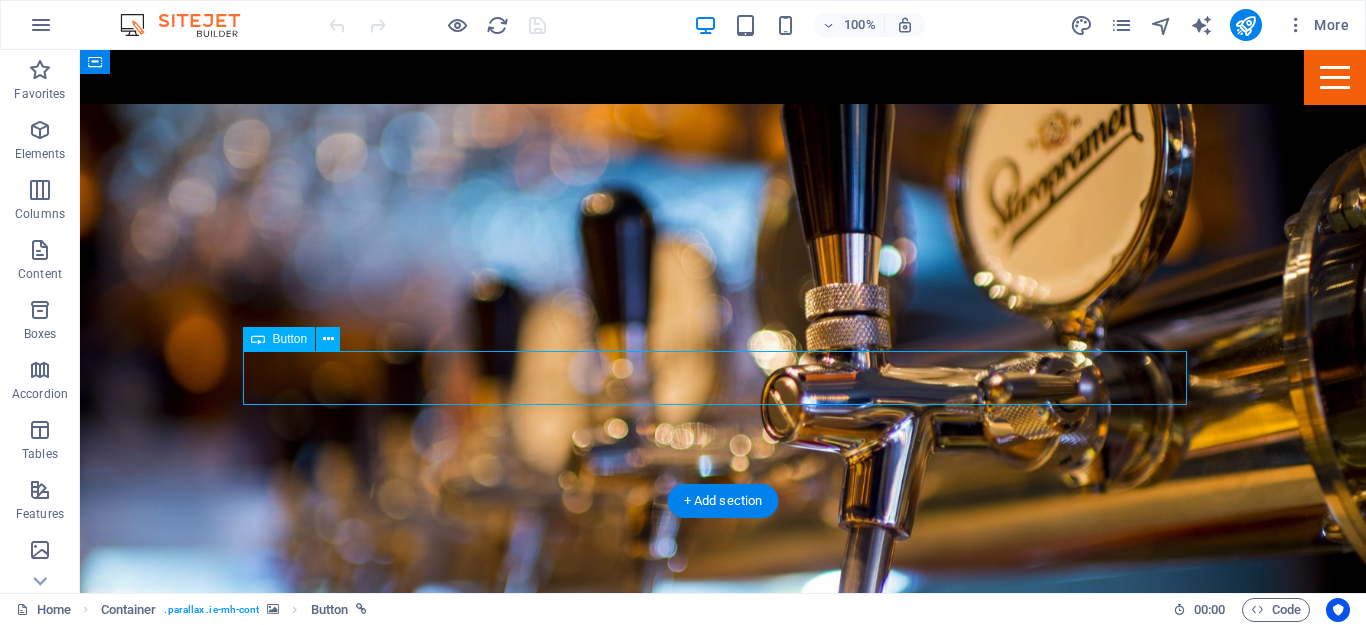 click on "Read more" at bounding box center (723, 3168) 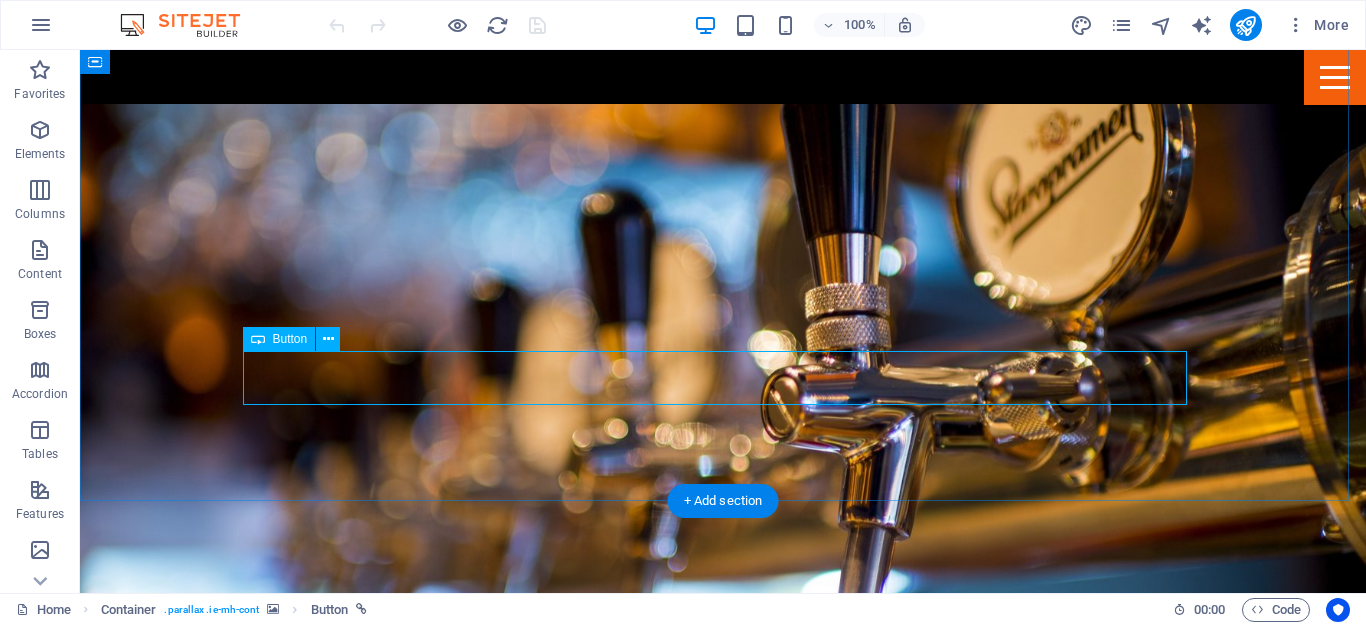 click on "Read more" at bounding box center (723, 3168) 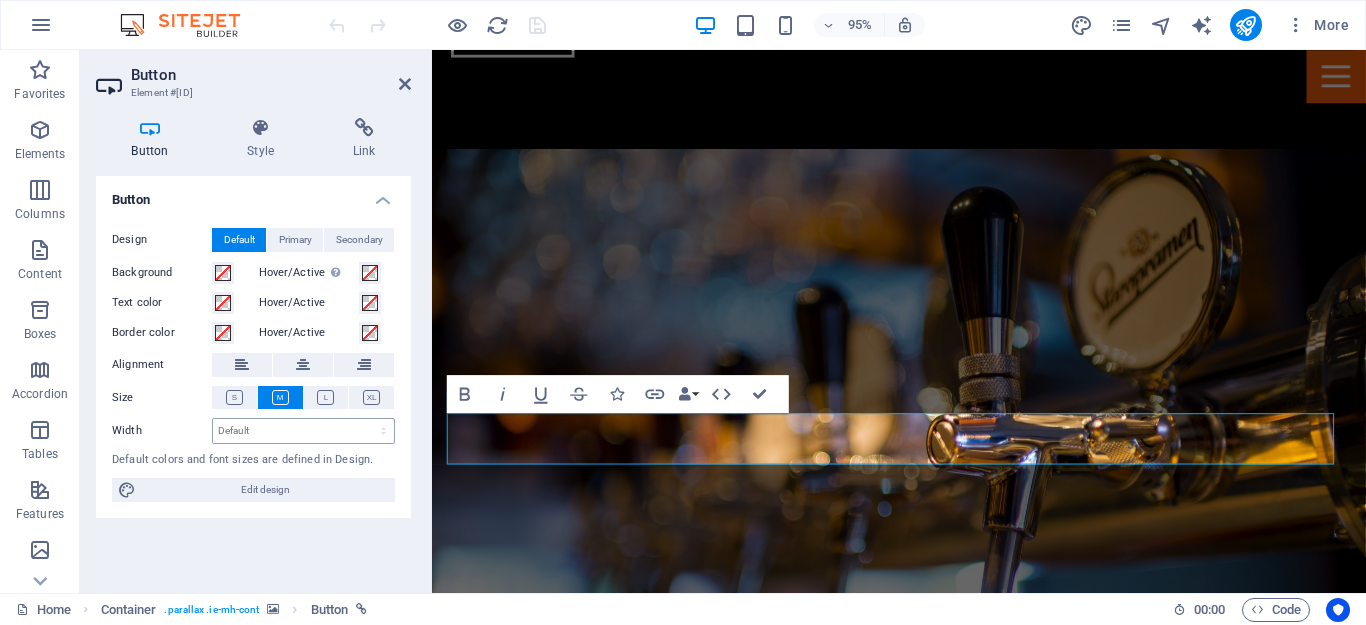 scroll, scrollTop: 2839, scrollLeft: 0, axis: vertical 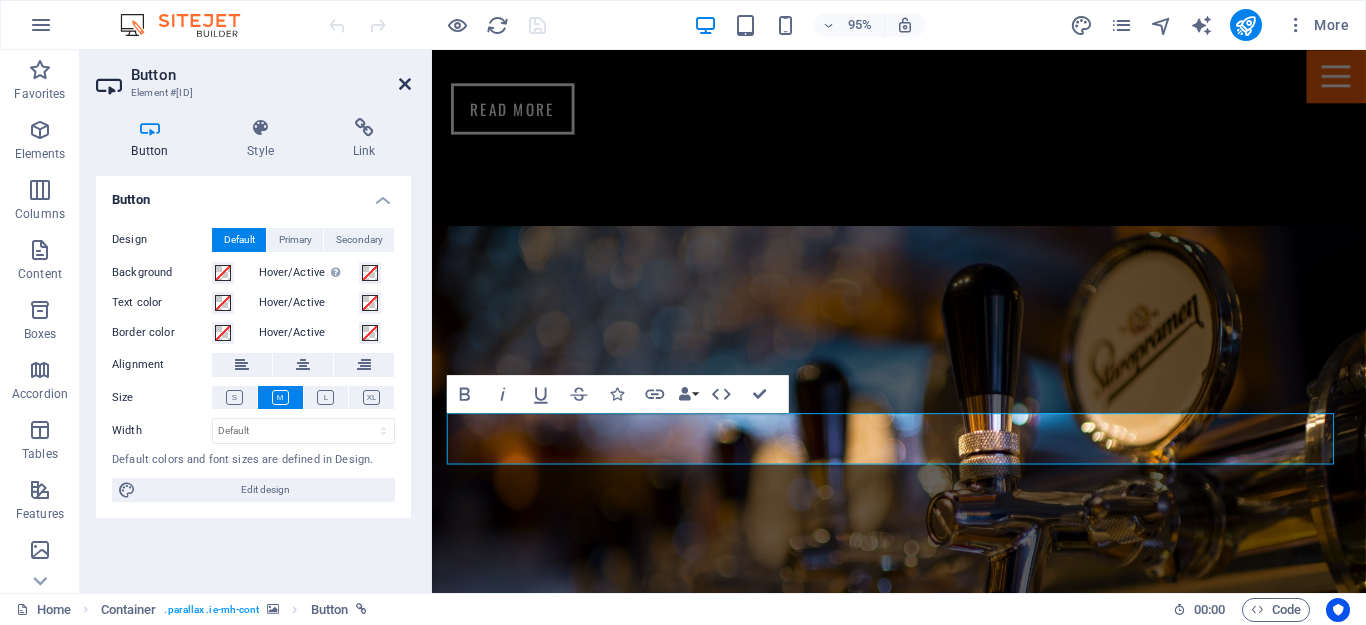 click at bounding box center [405, 84] 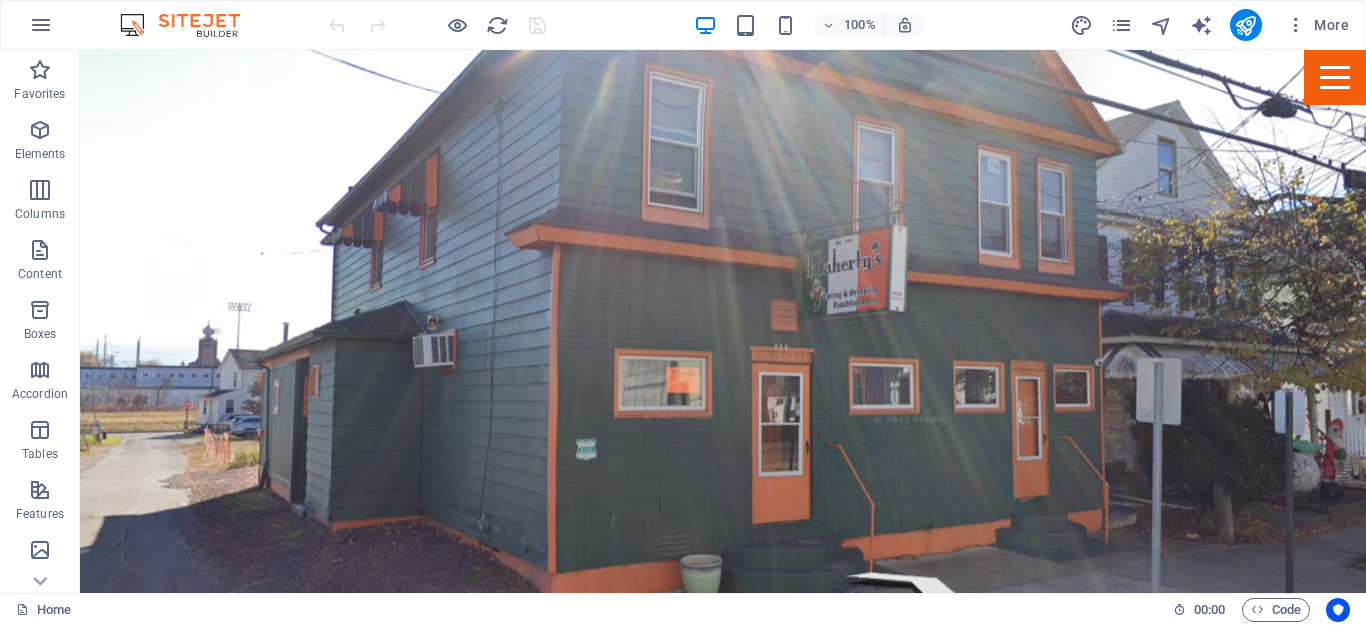scroll, scrollTop: 0, scrollLeft: 0, axis: both 